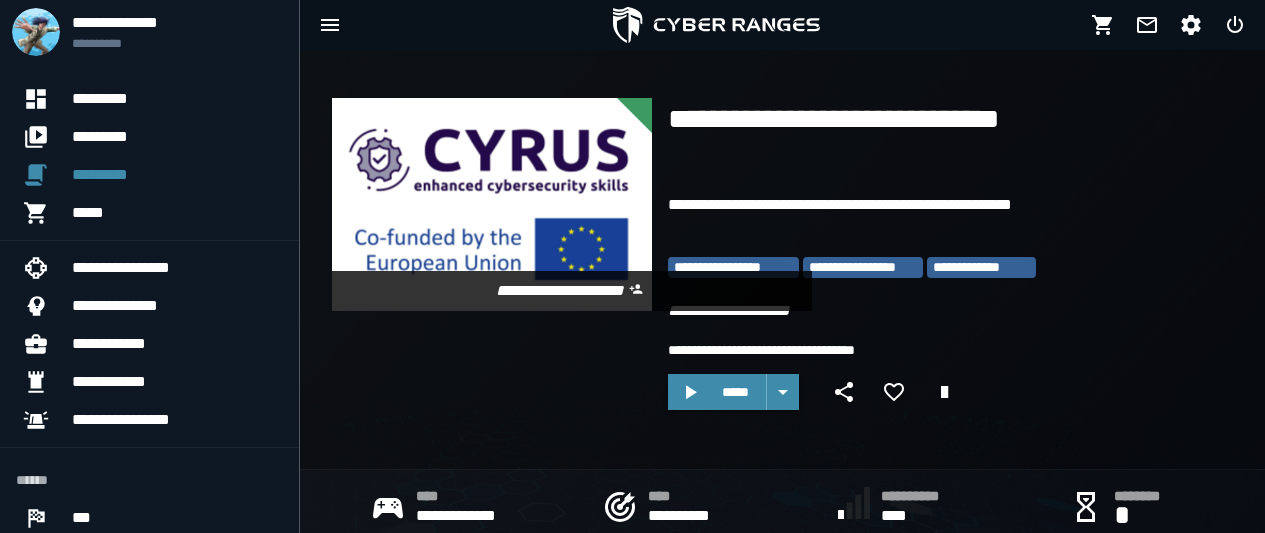 scroll, scrollTop: 76, scrollLeft: 0, axis: vertical 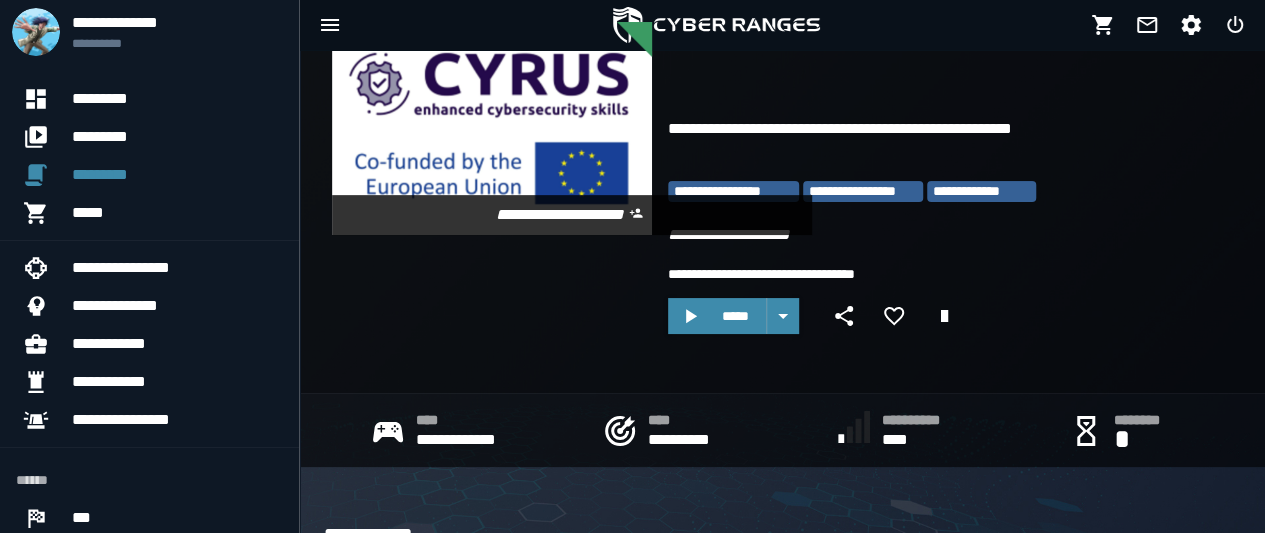 click on "*****" at bounding box center (735, 316) 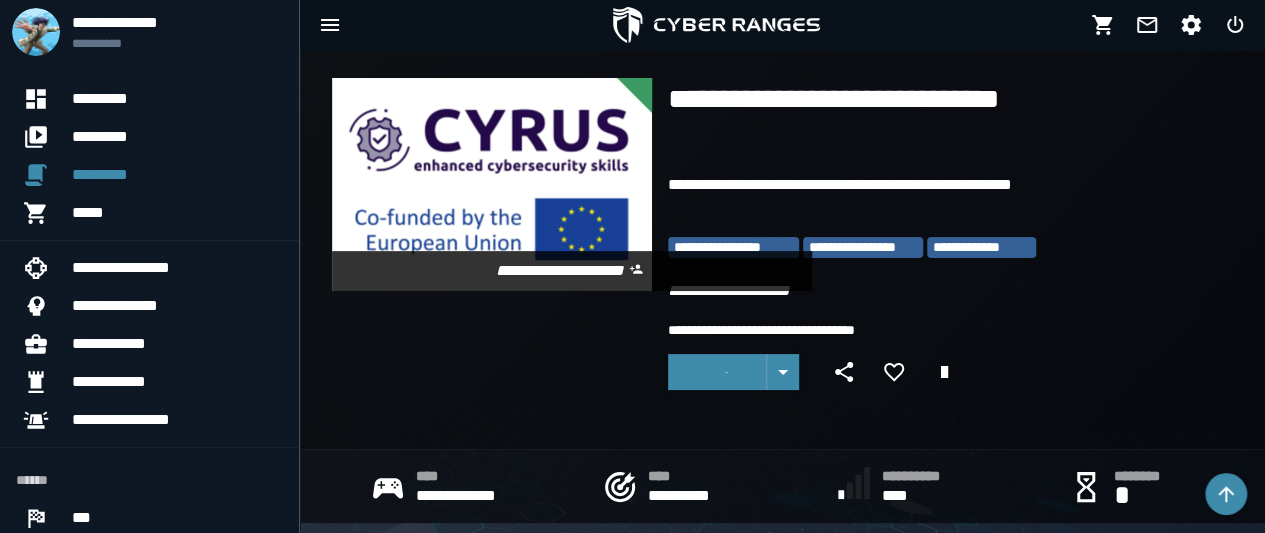 scroll, scrollTop: 0, scrollLeft: 0, axis: both 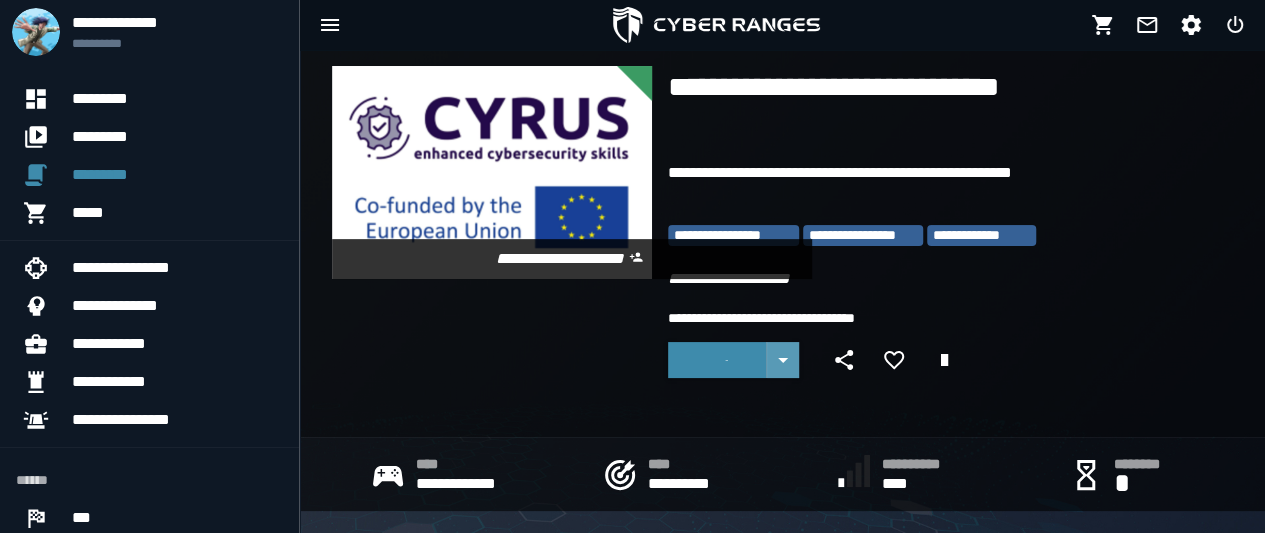 click 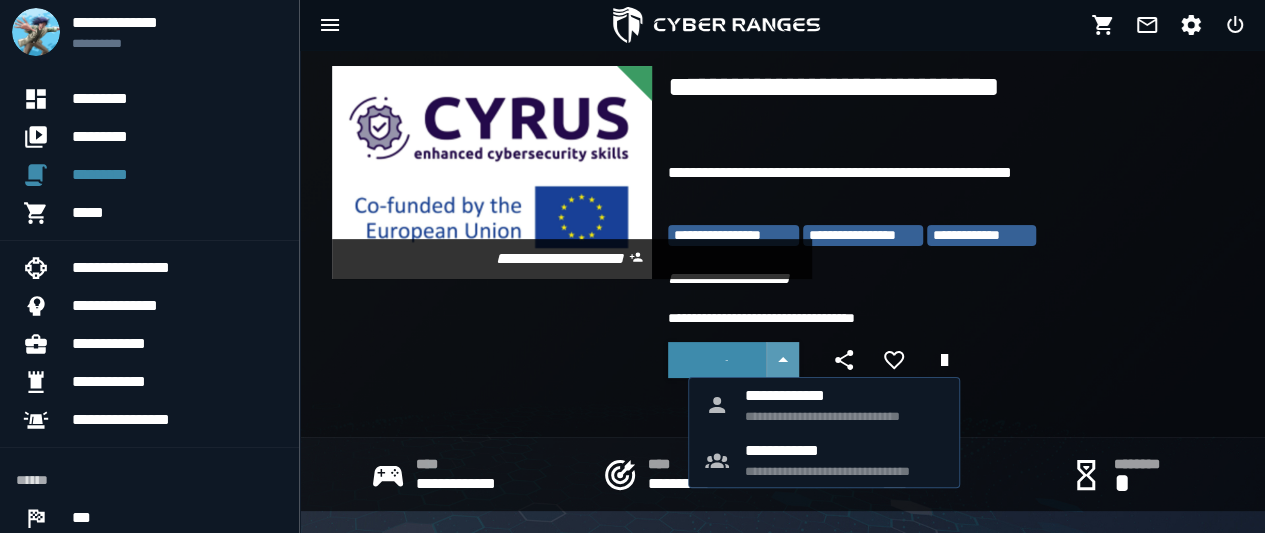 click 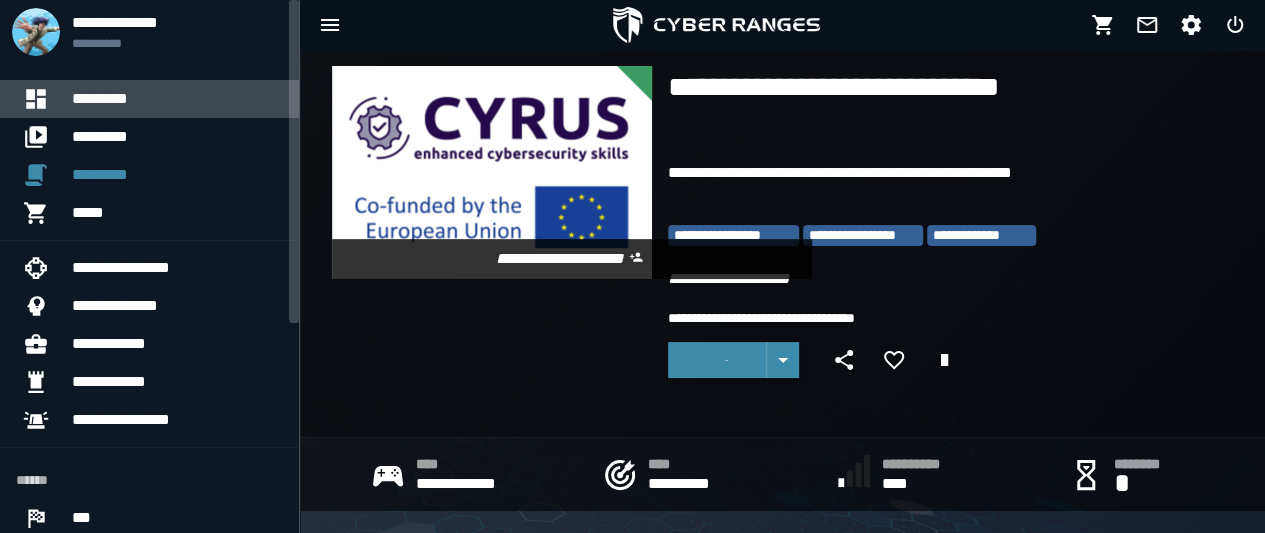 click on "*********" at bounding box center [177, 99] 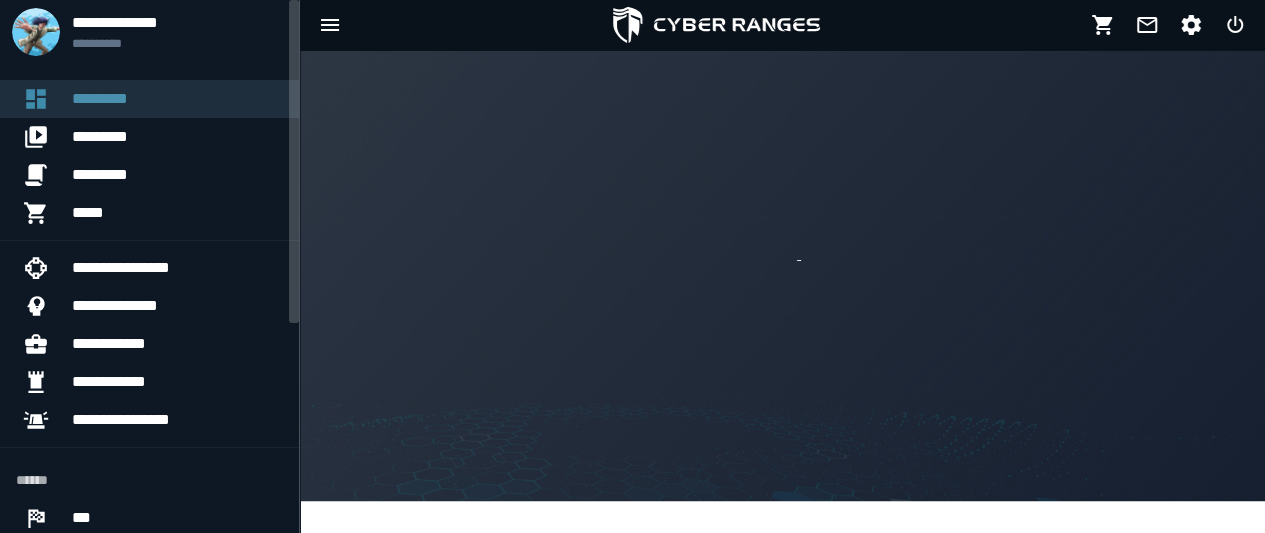 scroll, scrollTop: 0, scrollLeft: 0, axis: both 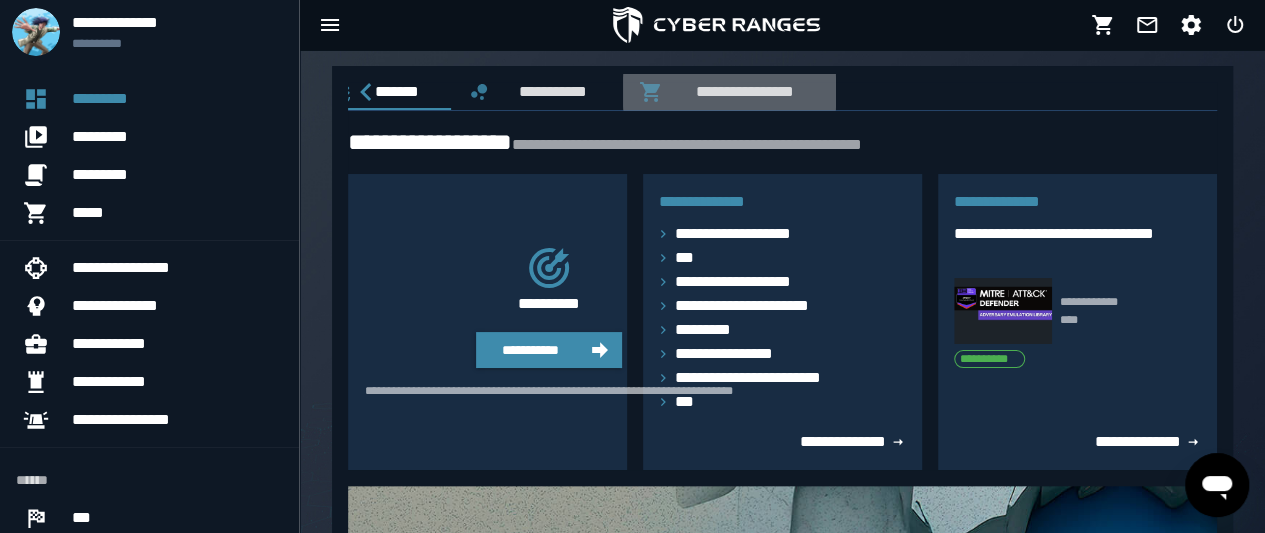 click on "**********" at bounding box center [741, 91] 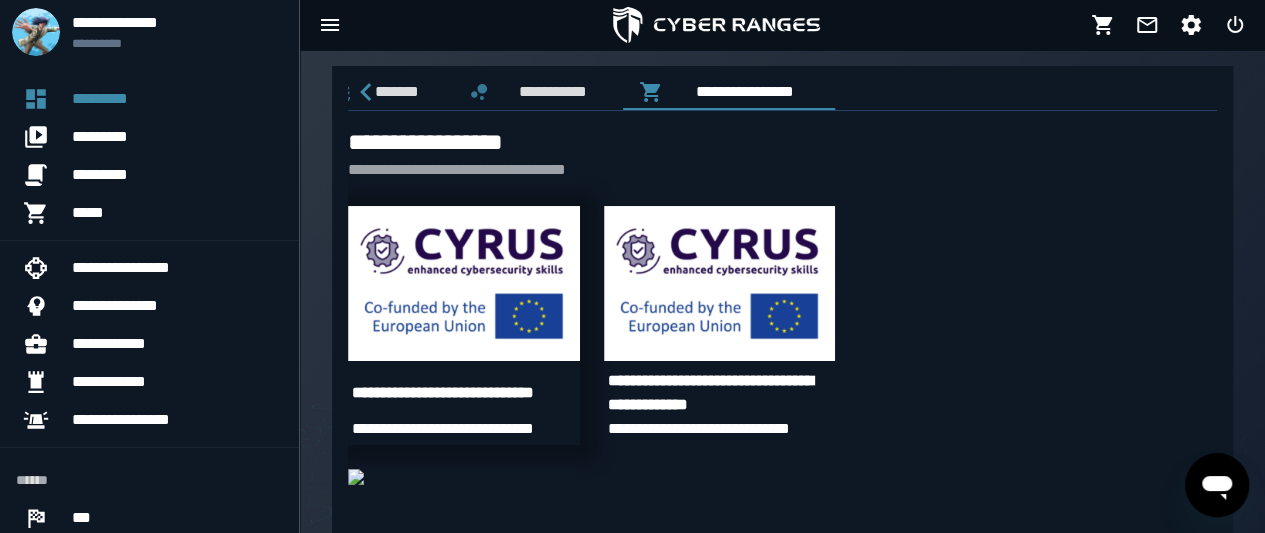 click at bounding box center (464, 283) 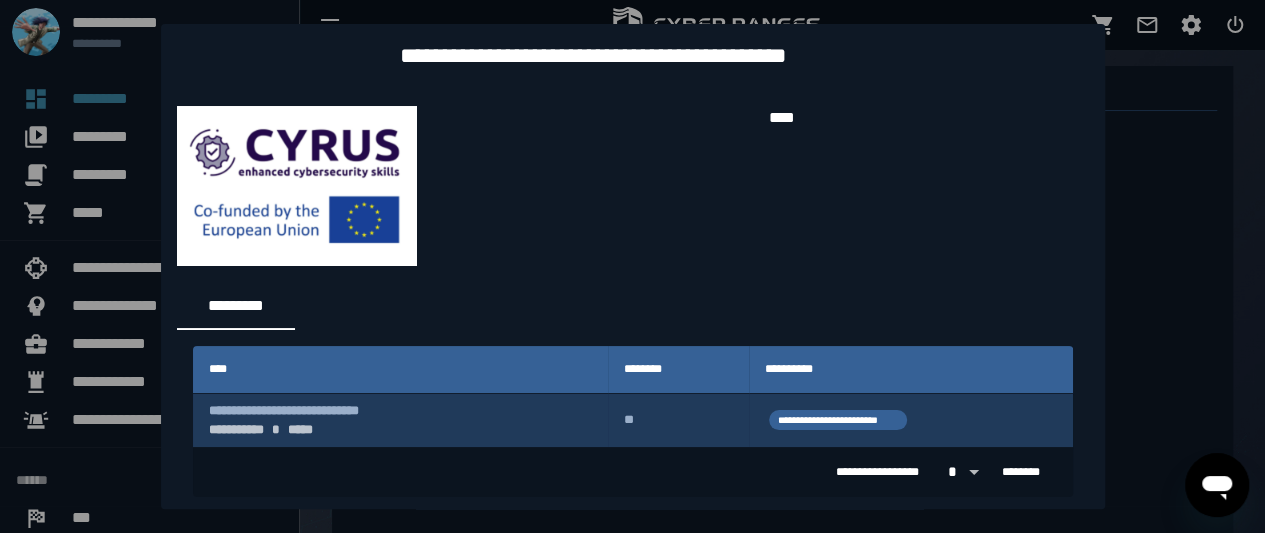 click on "**" at bounding box center [678, 420] 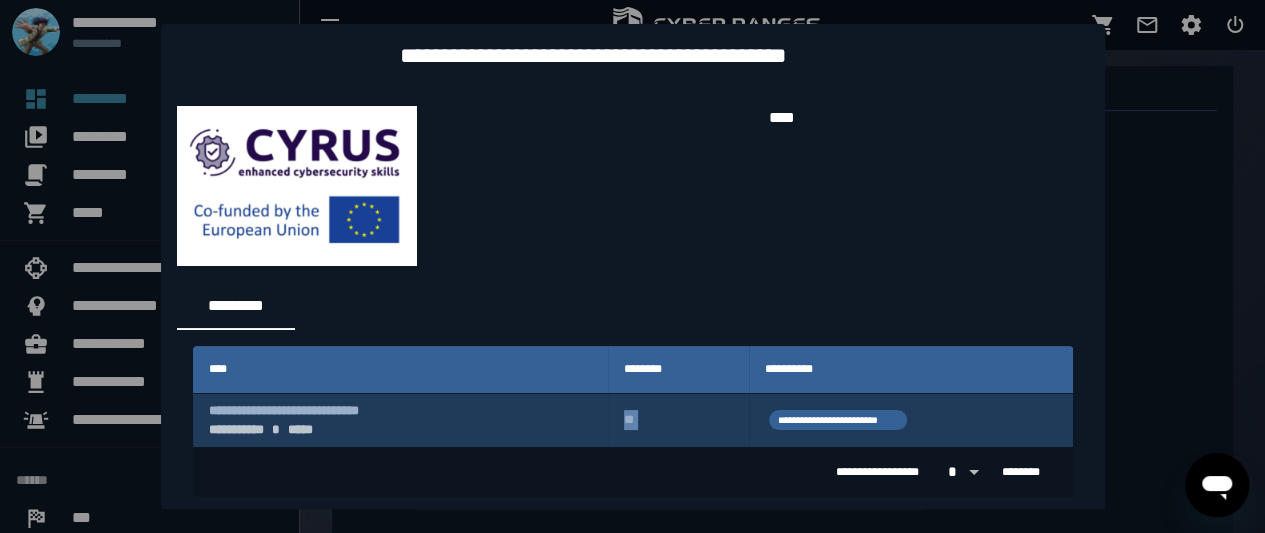 click on "**" at bounding box center [678, 420] 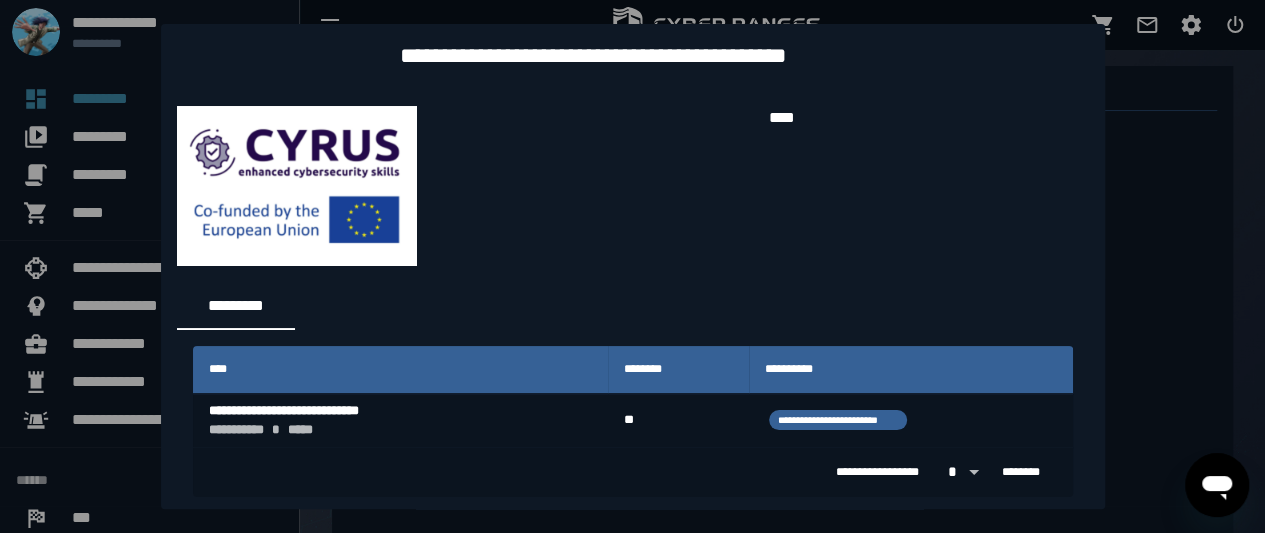 click at bounding box center (593, 186) 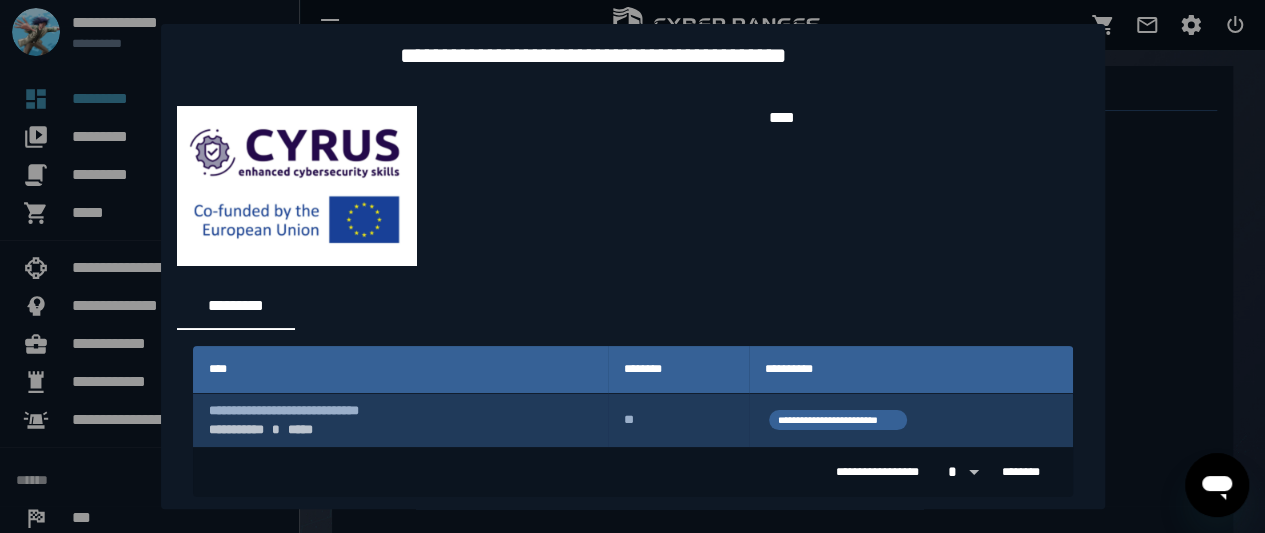 click on "**********" at bounding box center [401, 420] 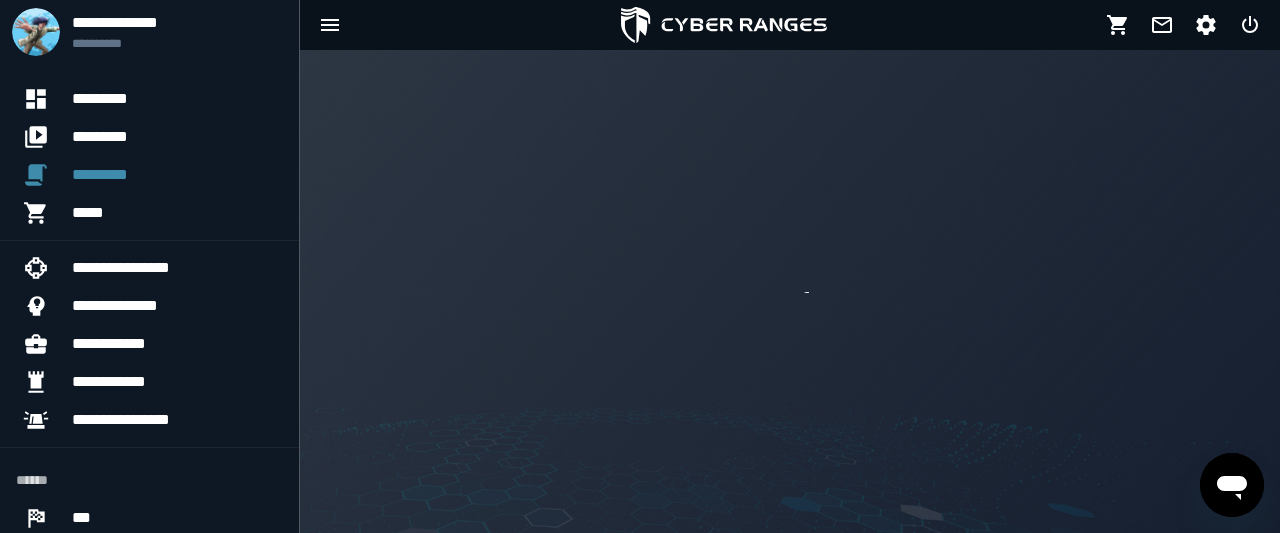click at bounding box center (790, 291) 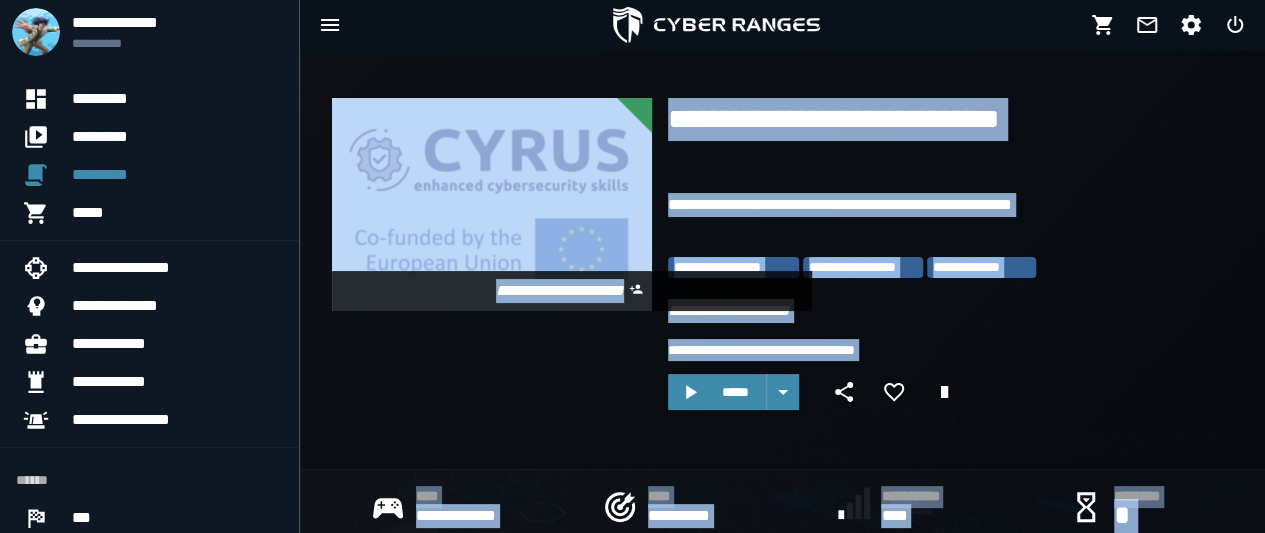 click on "**********" at bounding box center [782, 259] 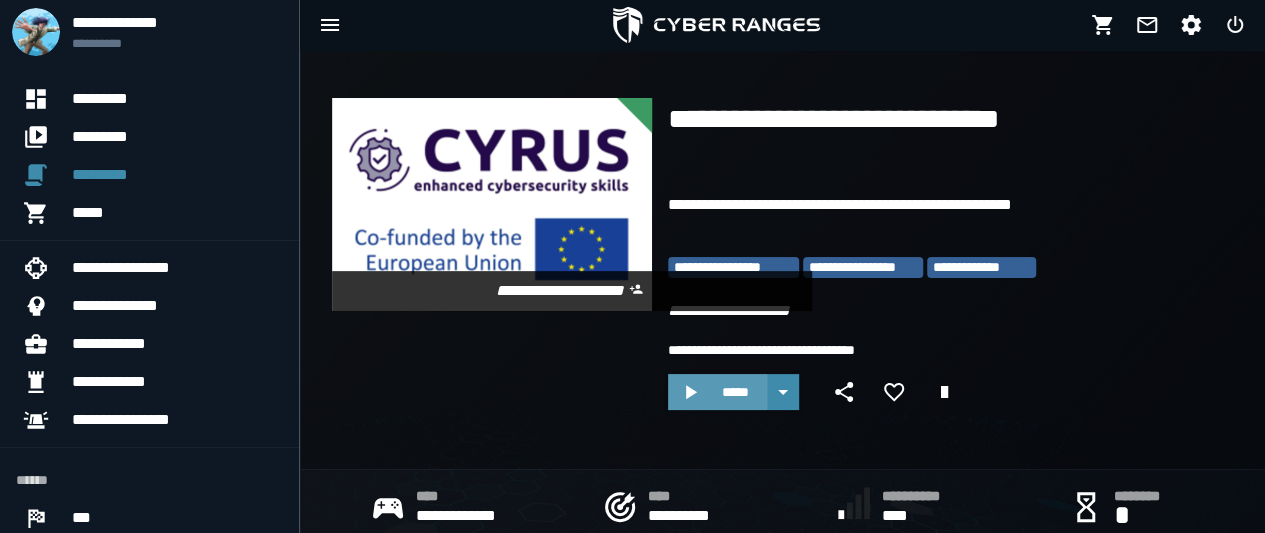 click on "*****" at bounding box center [735, 392] 